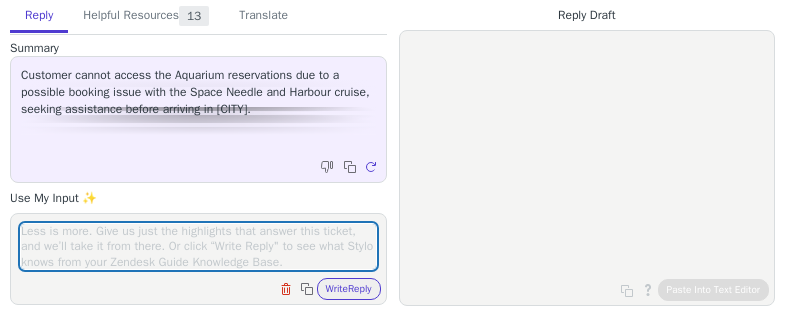 scroll, scrollTop: 0, scrollLeft: 0, axis: both 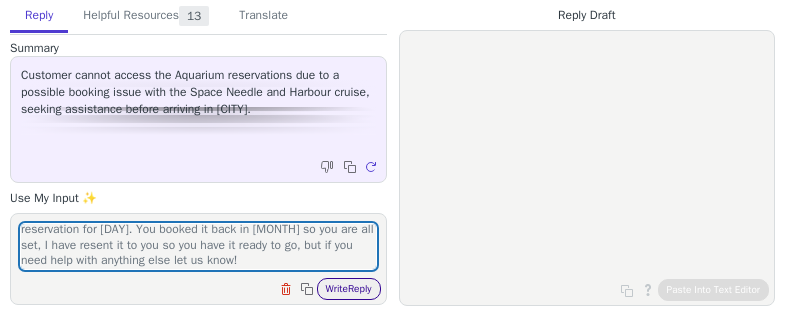 type on "good morning, it appears you have already booked your Aquarium reservation for [DAY]. You booked it back in [MONTH] so you are all set, I have resent it to you so you have it ready to go, but if you need help with anything else let us know!" 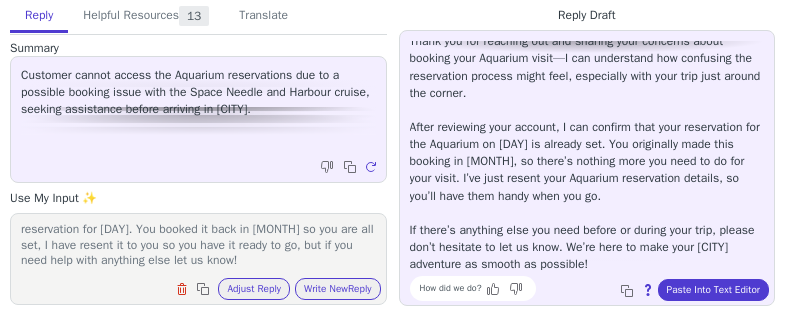 scroll, scrollTop: 45, scrollLeft: 0, axis: vertical 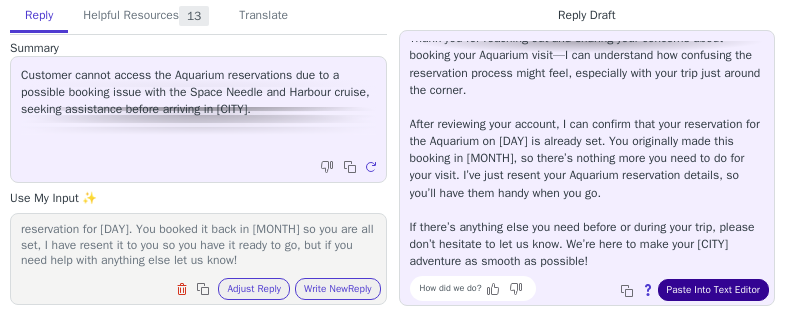 click on "Paste Into Text Editor" at bounding box center [713, 290] 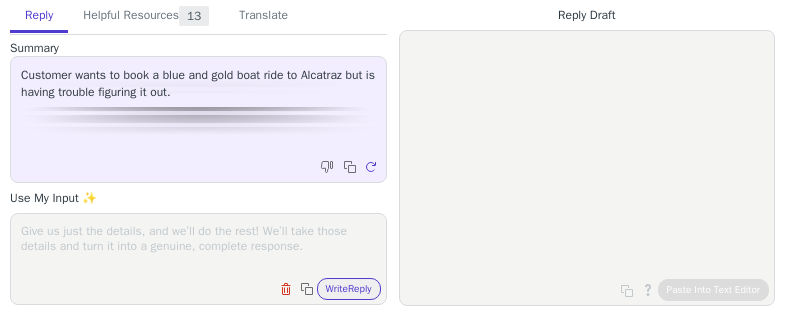 scroll, scrollTop: 0, scrollLeft: 0, axis: both 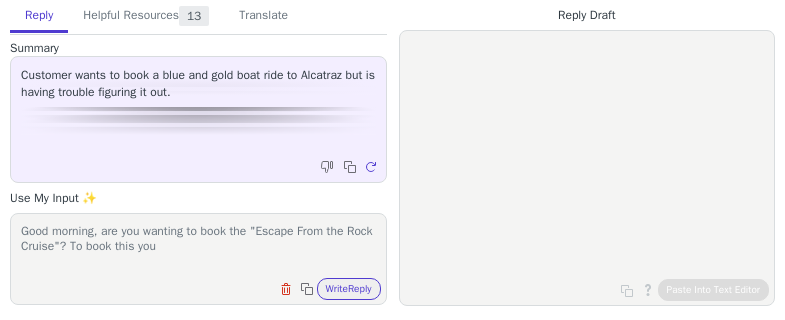 click on "Good morning, are you wanting to book the "Escape From the Rock Cruise"? To book this you" at bounding box center (198, 246) 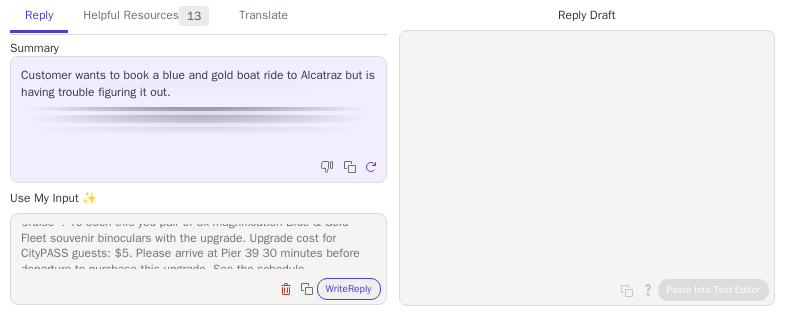 scroll, scrollTop: 25, scrollLeft: 0, axis: vertical 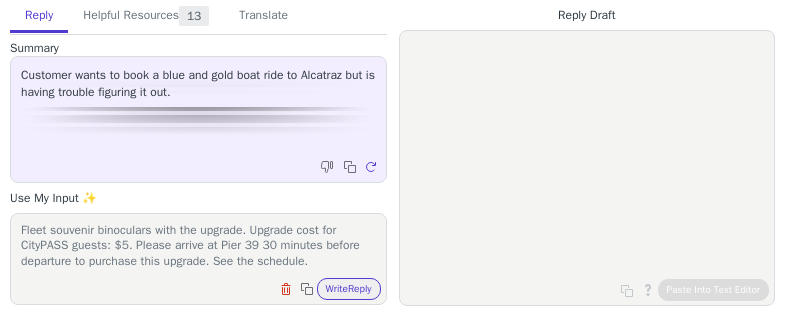 drag, startPoint x: 279, startPoint y: 240, endPoint x: 226, endPoint y: 242, distance: 53.037724 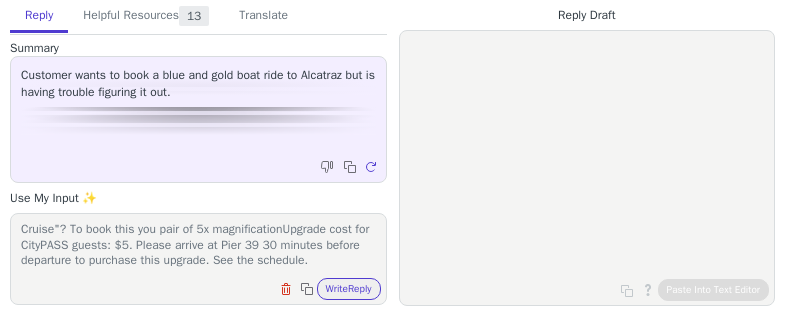 scroll, scrollTop: 14, scrollLeft: 0, axis: vertical 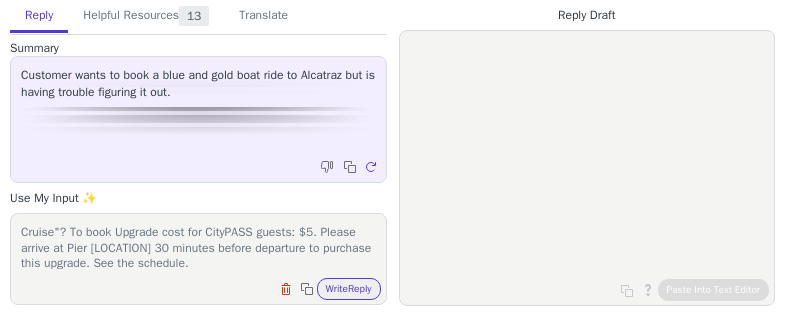 click on "Good morning, are you wanting to book the "Escape From the Rock Cruise"? To book Upgrade cost for CityPASS guests: $5. Please arrive at Pier [LOCATION] 30 minutes before departure to purchase this upgrade. See the schedule." at bounding box center [198, 246] 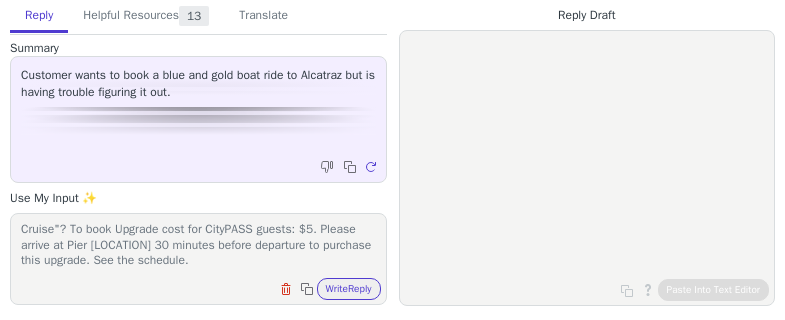 click on "Good morning, are you wanting to book the "Escape From the Rock Cruise"? To book Upgrade cost for CityPASS guests: $5. Please arrive at Pier [LOCATION] 30 minutes before departure to purchase this upgrade. See the schedule." at bounding box center (198, 246) 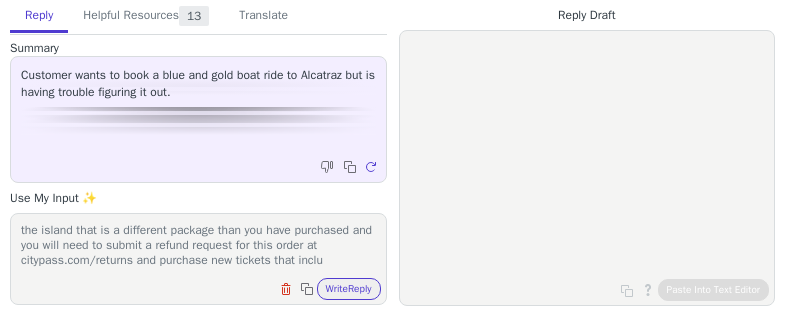scroll, scrollTop: 78, scrollLeft: 0, axis: vertical 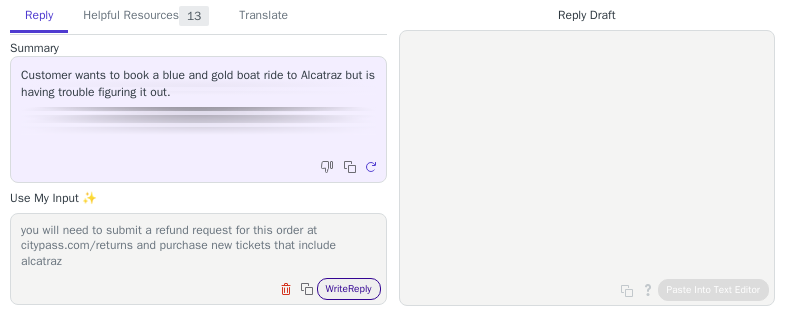 type on "Good morning, are you wanting to book the "Escape From the Rock Cruise"? To book Upgrade cost for CityPASS guests: $5. Please arrive at Pier 39 30 minutes before departure to purchase this upgrade. If you are looking to add on Alcatraz, and actually go to the island that is a different package than you have purchased and you will need to submit a refund request for this order at citypass.com/returns and purchase new tickets that include alcatraz" 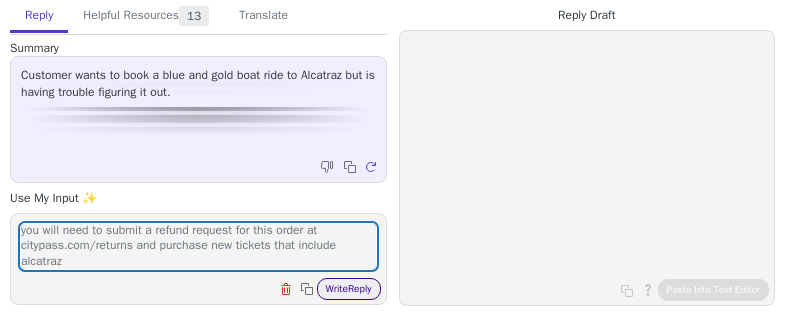 click on "Write  Reply" at bounding box center [349, 289] 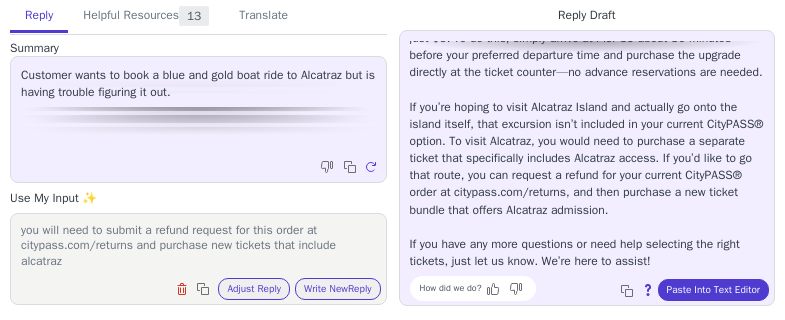 scroll, scrollTop: 182, scrollLeft: 0, axis: vertical 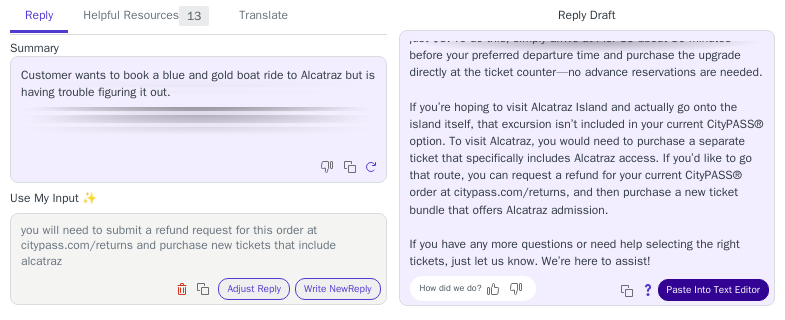 click on "Paste Into Text Editor" at bounding box center [713, 290] 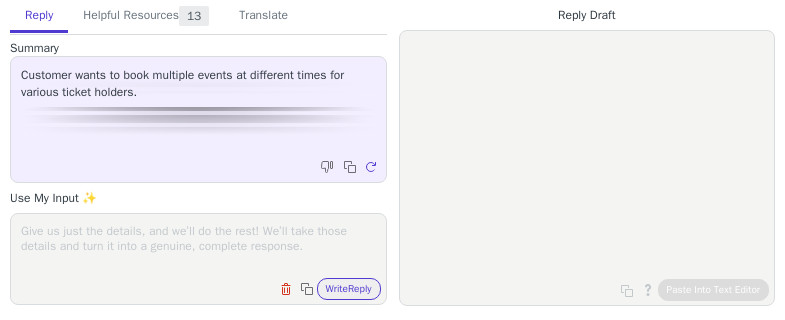 scroll, scrollTop: 0, scrollLeft: 0, axis: both 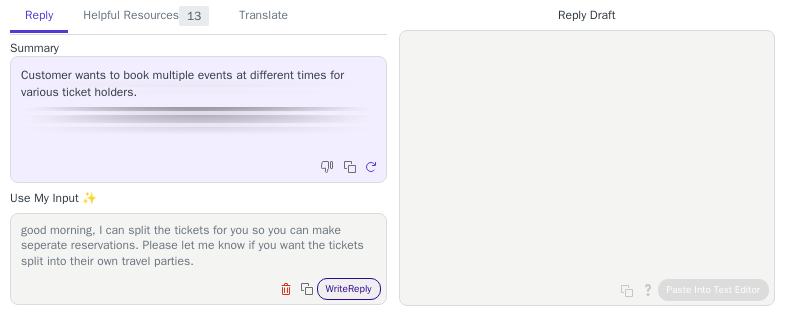 type on "good morning, I can split the tickets for you so you can make seperate reservations. Please let me know if you want the tickets split into their own travel parties." 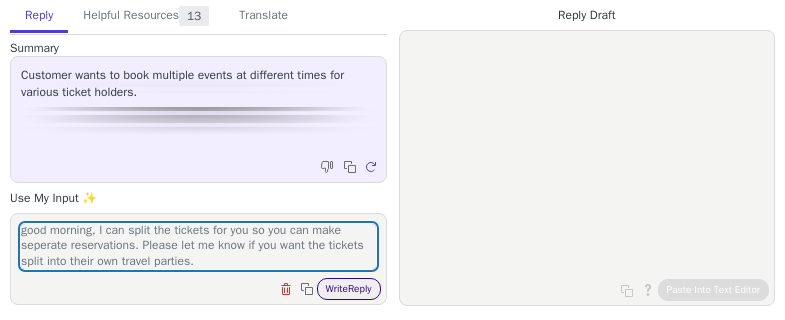 click on "Write  Reply" at bounding box center [349, 289] 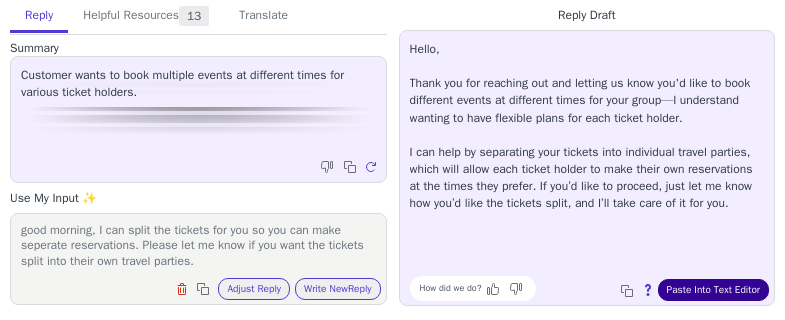 click on "Paste Into Text Editor" at bounding box center [713, 290] 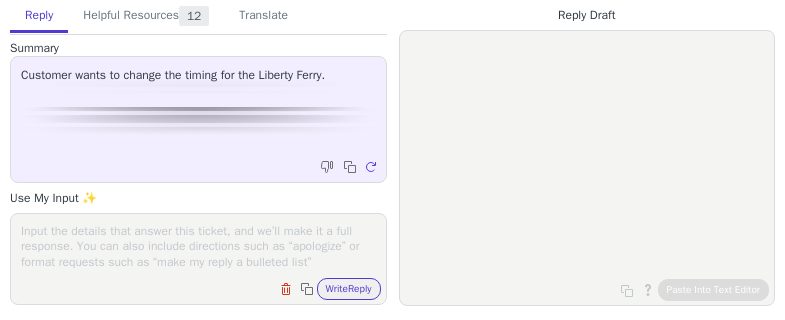 scroll, scrollTop: 0, scrollLeft: 0, axis: both 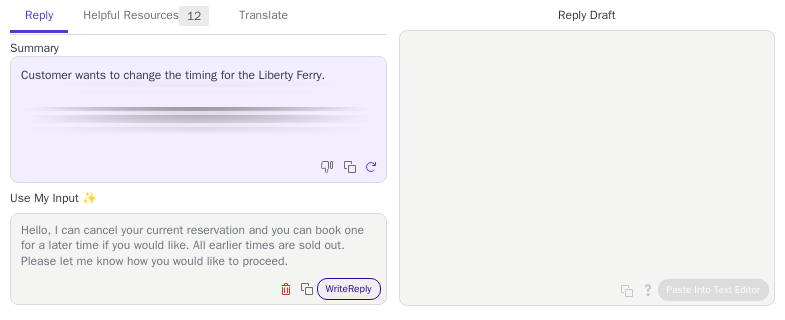 type on "Hello, I can cancel your current reservation and you can book one for a later time if you would like. All earlier times are sold out. Please let me know how you would like to proceed." 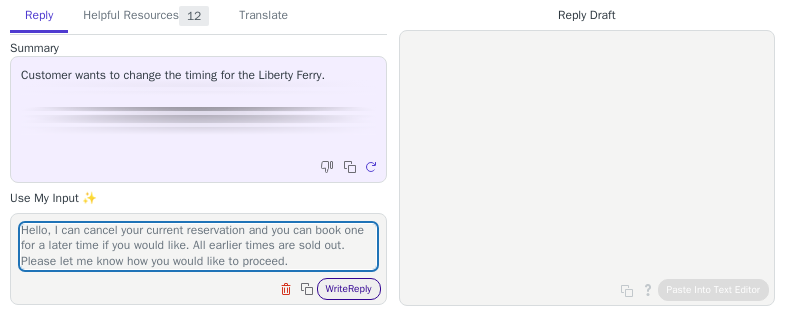 click on "Write  Reply" at bounding box center (349, 289) 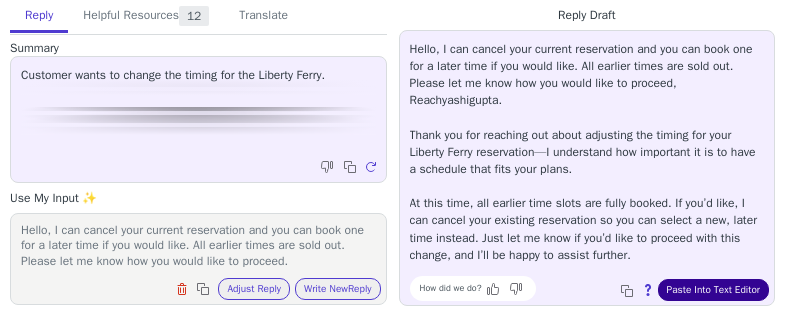 click on "Paste Into Text Editor" at bounding box center [713, 290] 